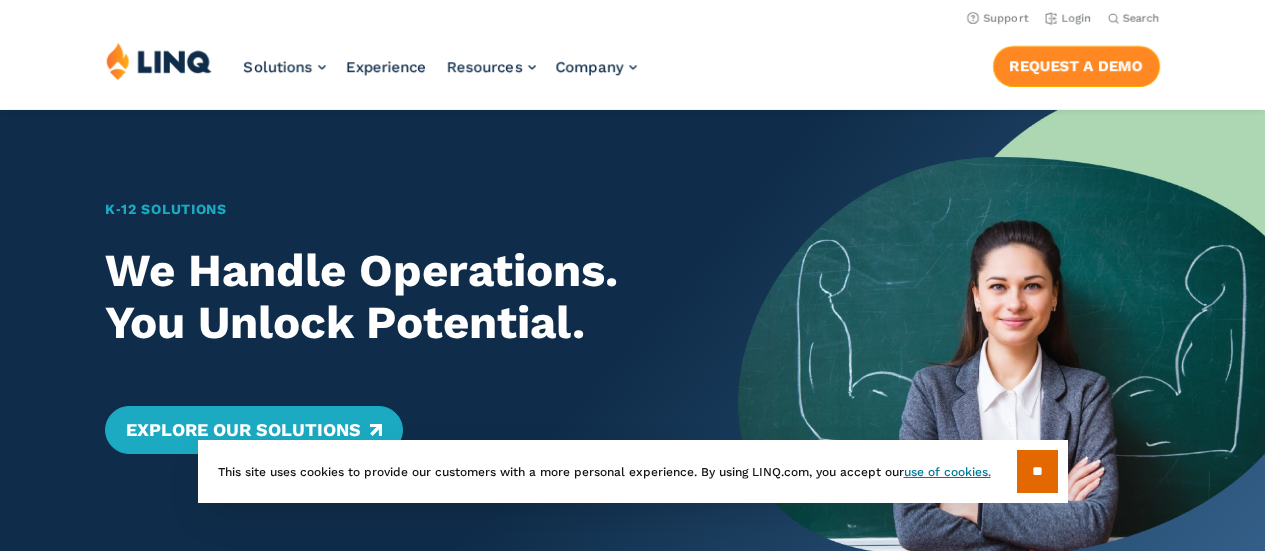 scroll, scrollTop: 0, scrollLeft: 0, axis: both 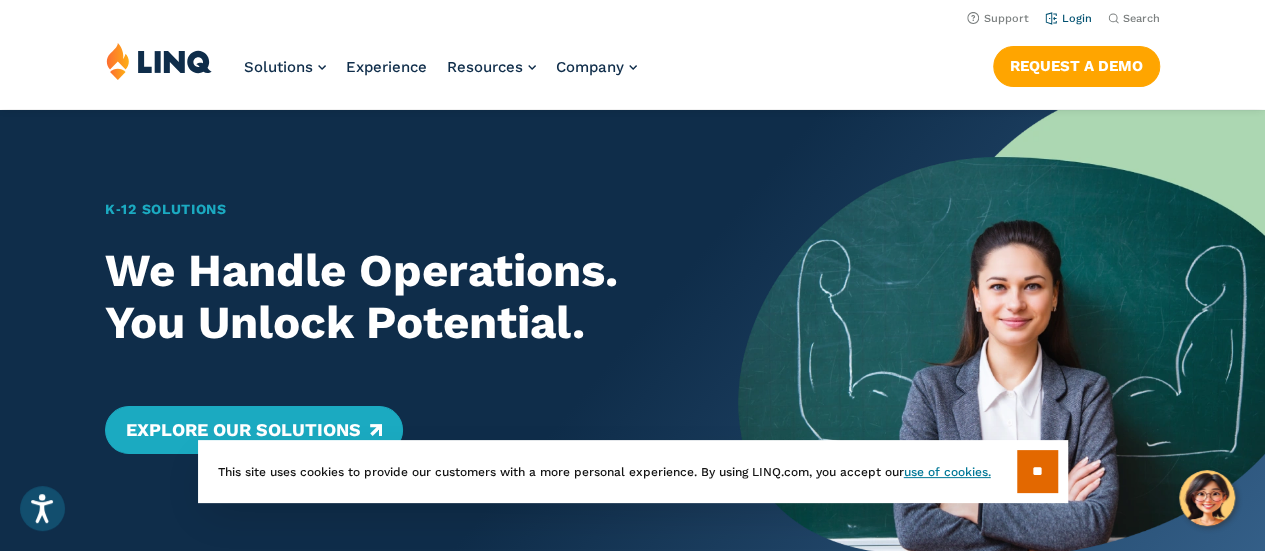 click on "Login" at bounding box center (1068, 18) 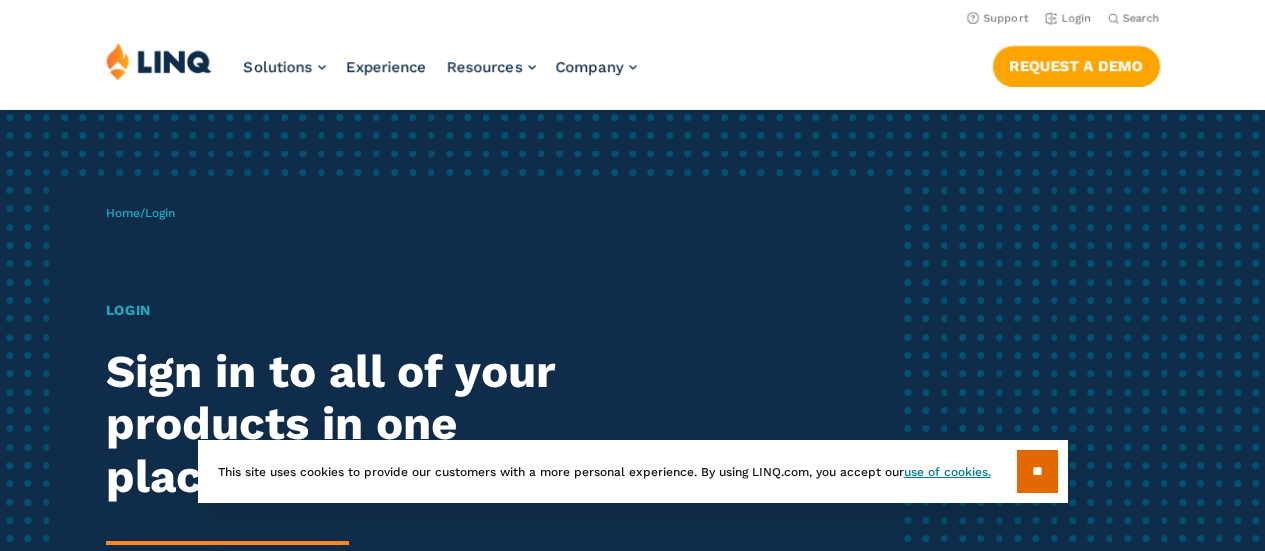 scroll, scrollTop: 0, scrollLeft: 0, axis: both 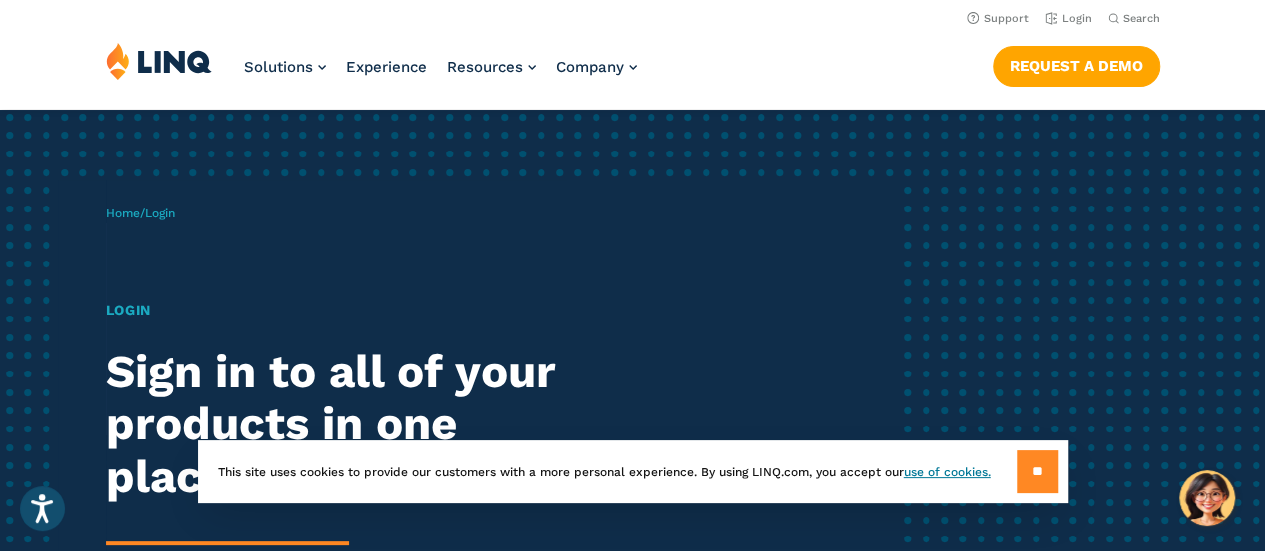 drag, startPoint x: 1034, startPoint y: 474, endPoint x: 1036, endPoint y: 437, distance: 37.054016 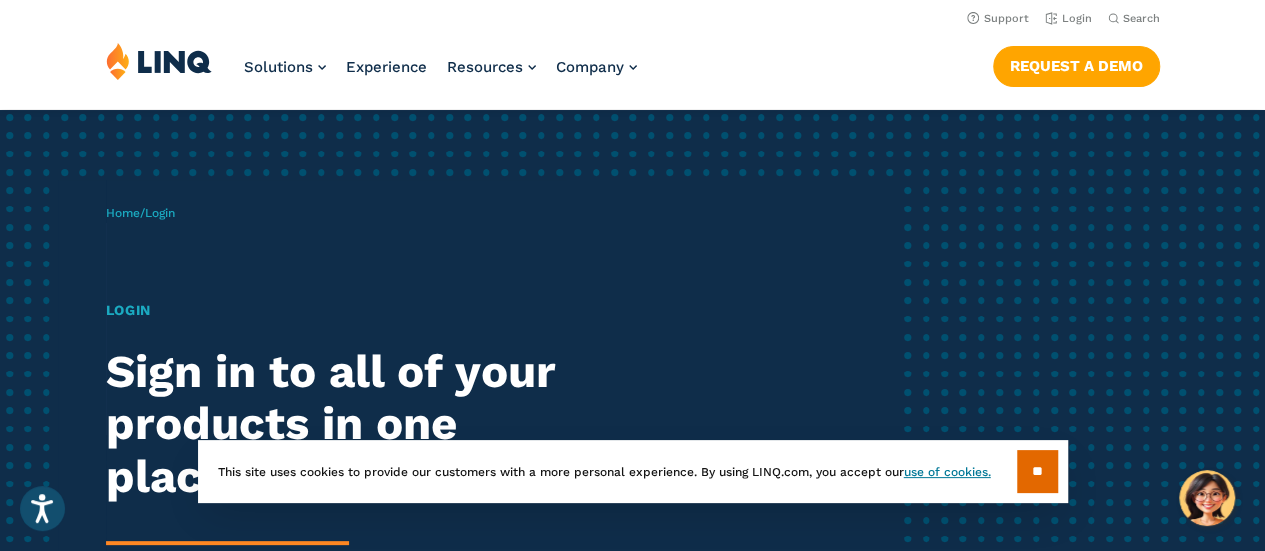 click on "**" at bounding box center [1037, 471] 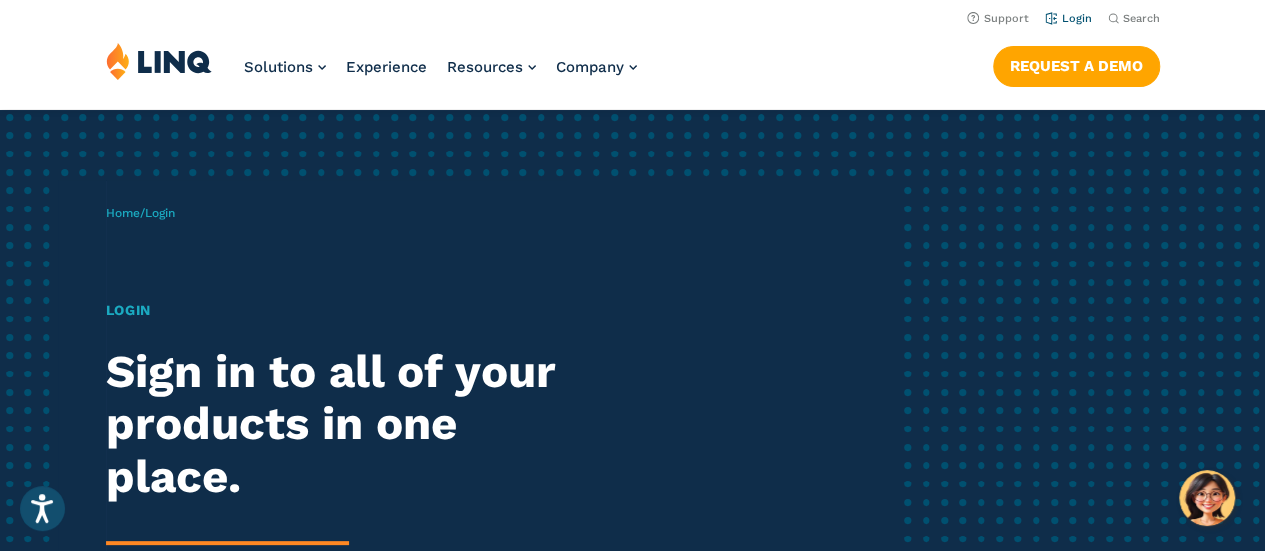 click on "Login" at bounding box center (1068, 18) 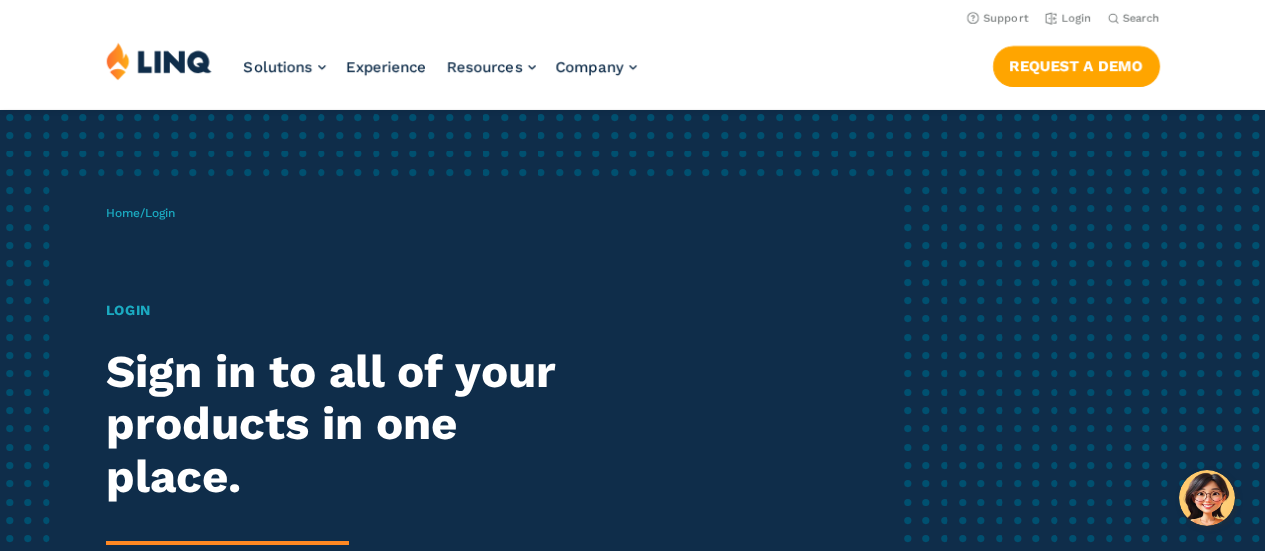 scroll, scrollTop: 0, scrollLeft: 0, axis: both 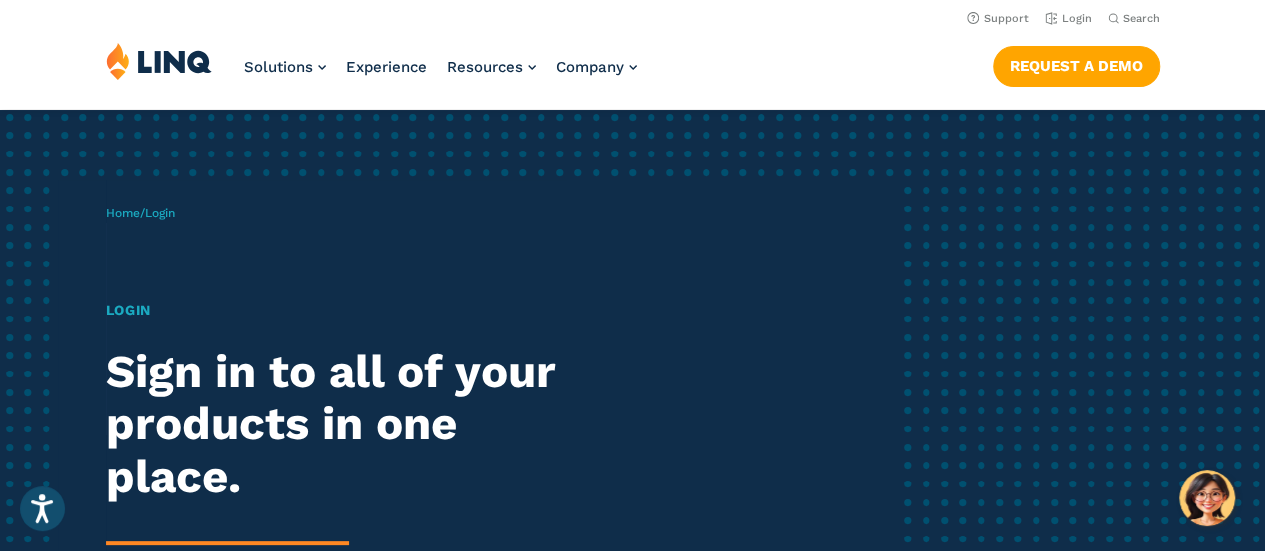 click on "Login" at bounding box center [160, 213] 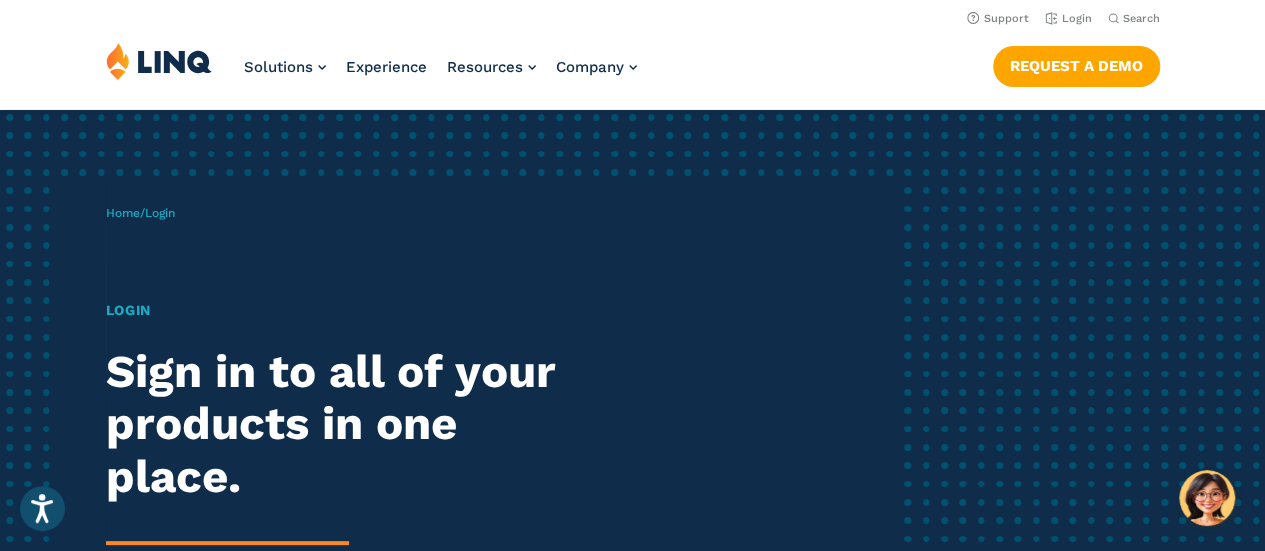 click on "Login" at bounding box center [160, 213] 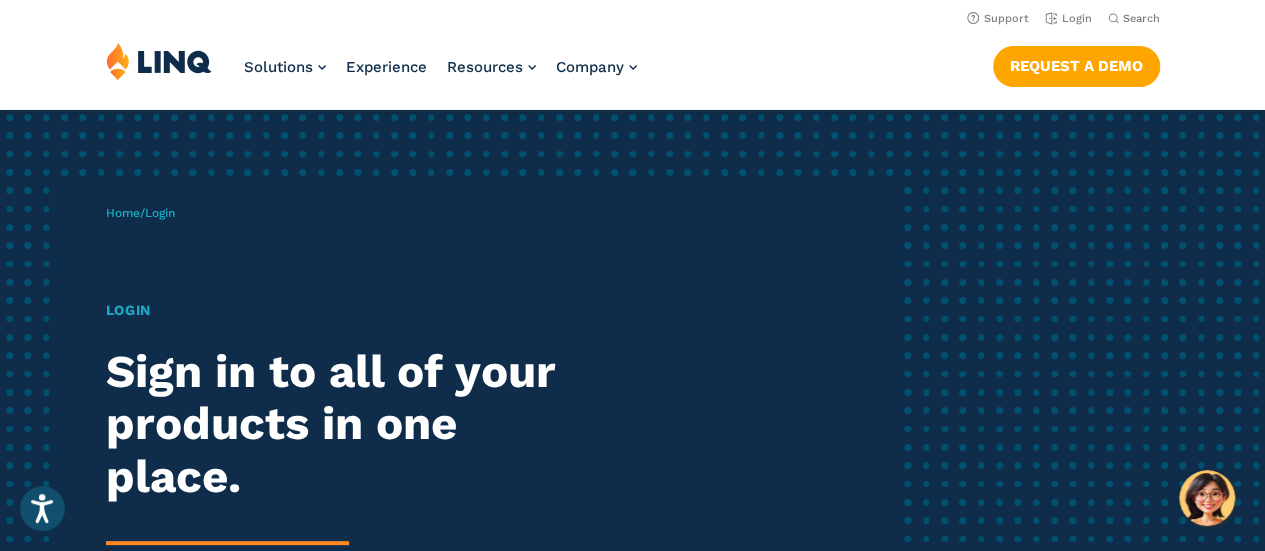 click on "Login" at bounding box center (349, 310) 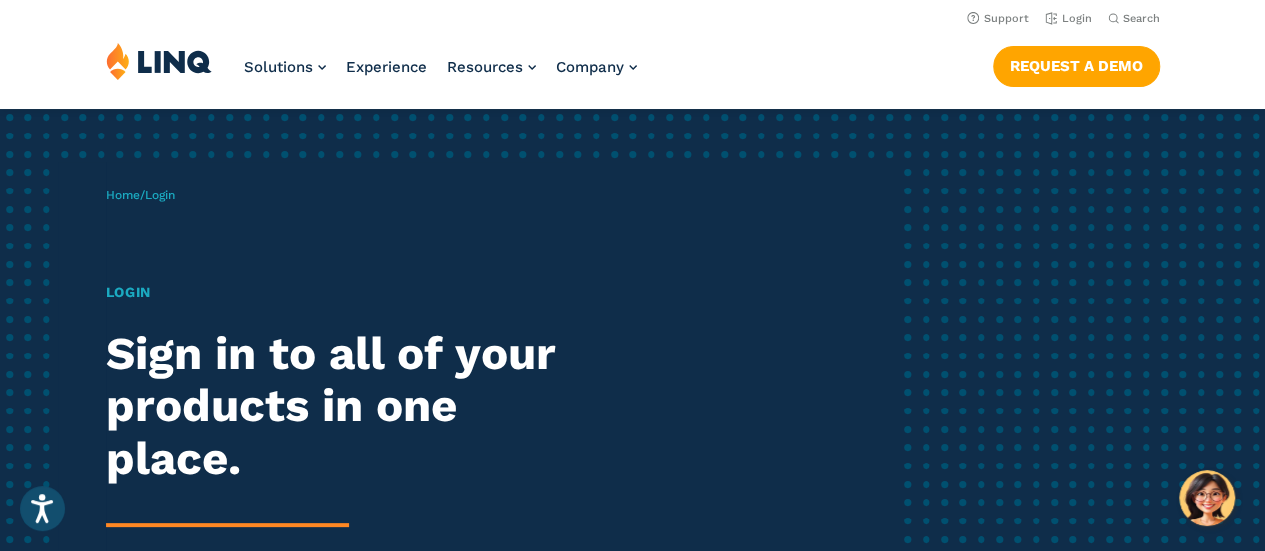 scroll, scrollTop: 0, scrollLeft: 0, axis: both 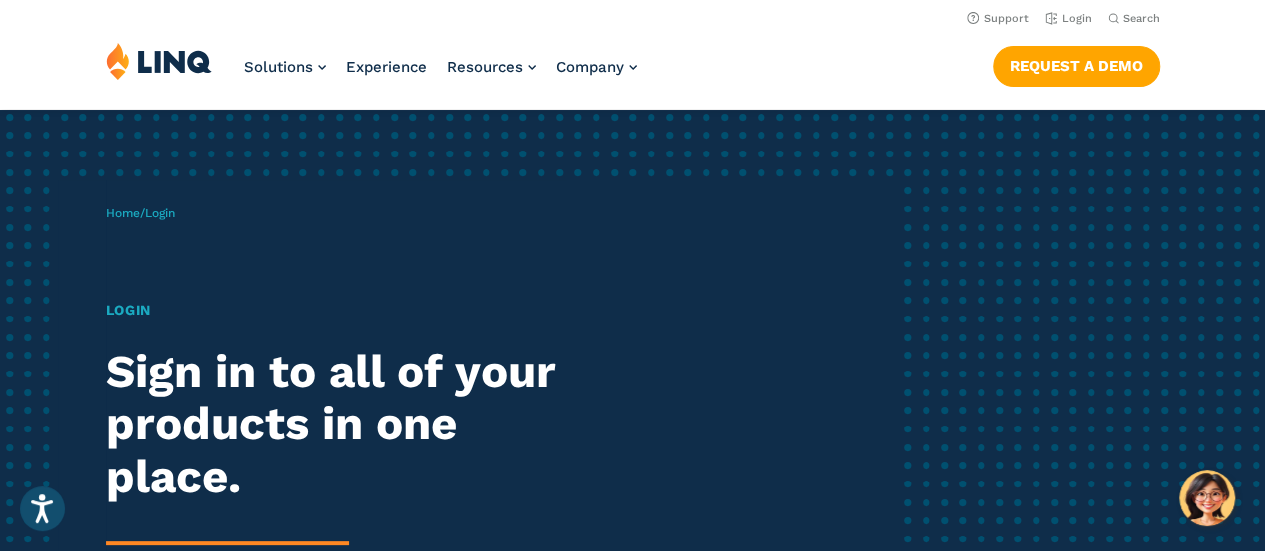 click on "Login" at bounding box center (160, 213) 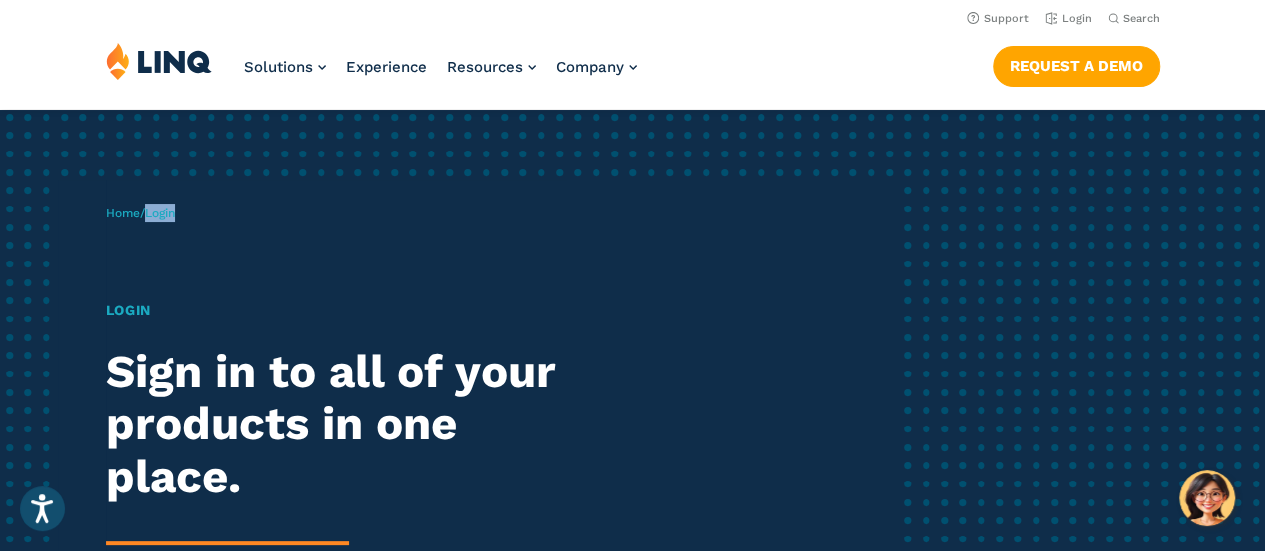 click on "Login" at bounding box center (160, 213) 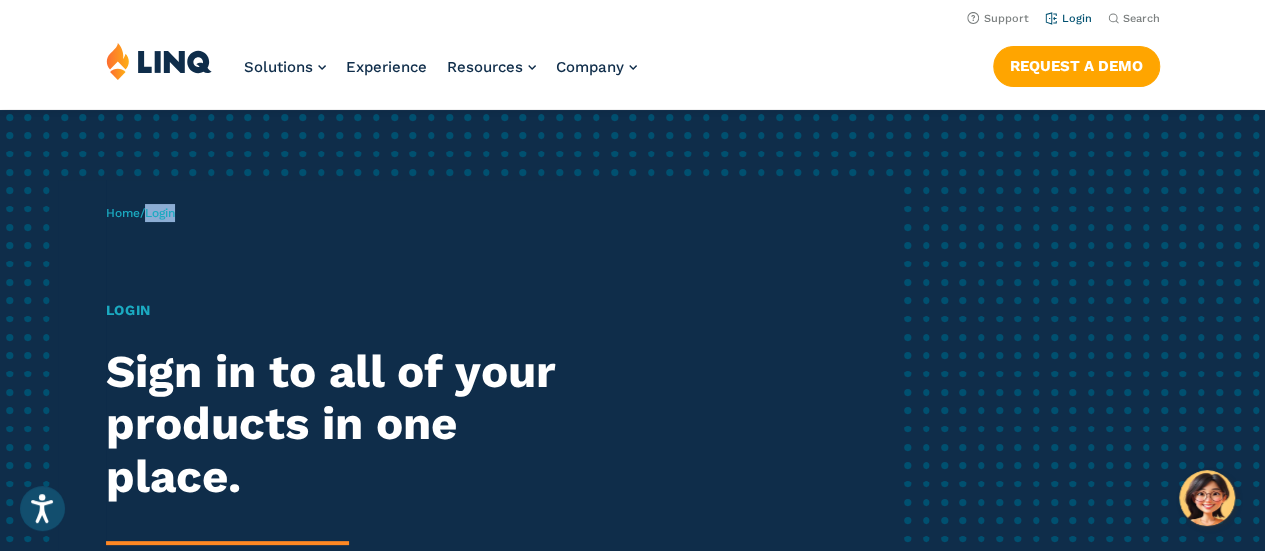 click on "Login" at bounding box center (1068, 18) 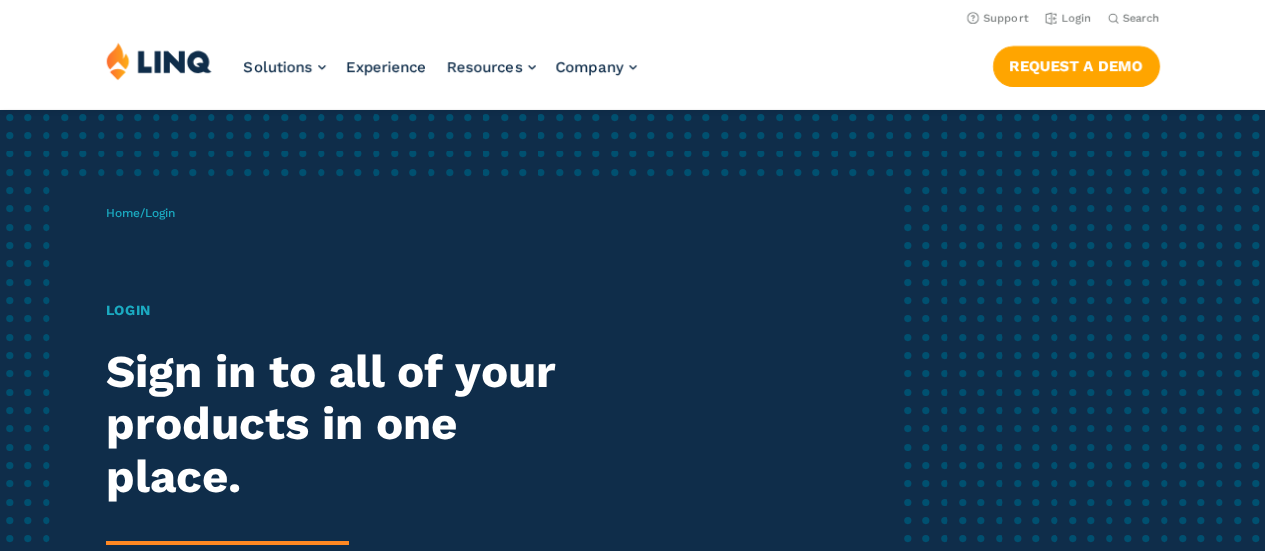 scroll, scrollTop: 0, scrollLeft: 0, axis: both 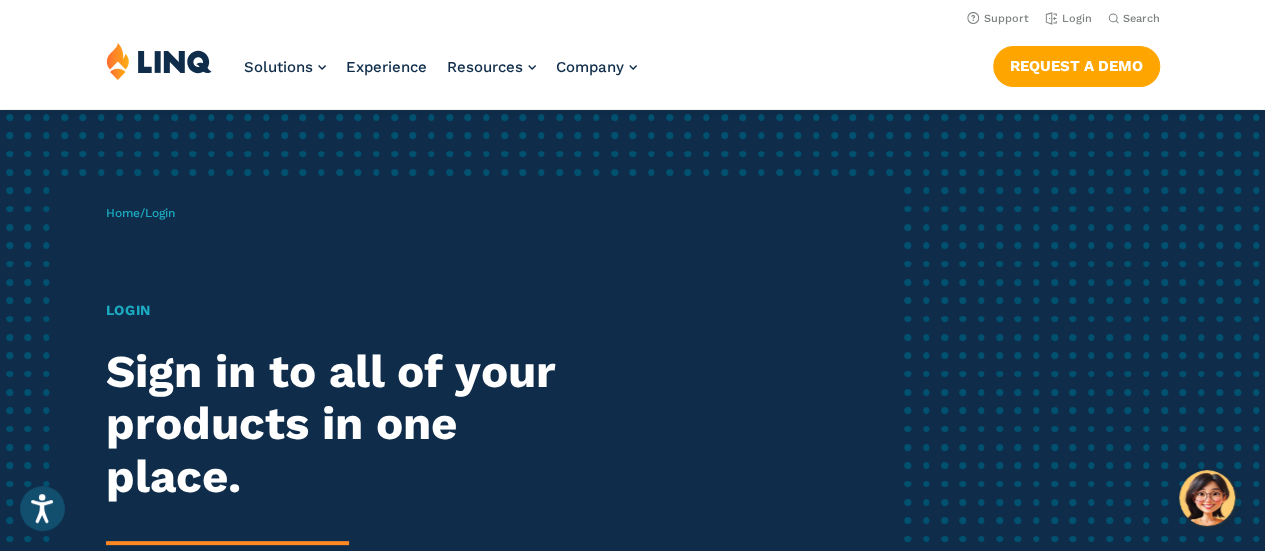 drag, startPoint x: 152, startPoint y: 223, endPoint x: 157, endPoint y: 205, distance: 18.681541 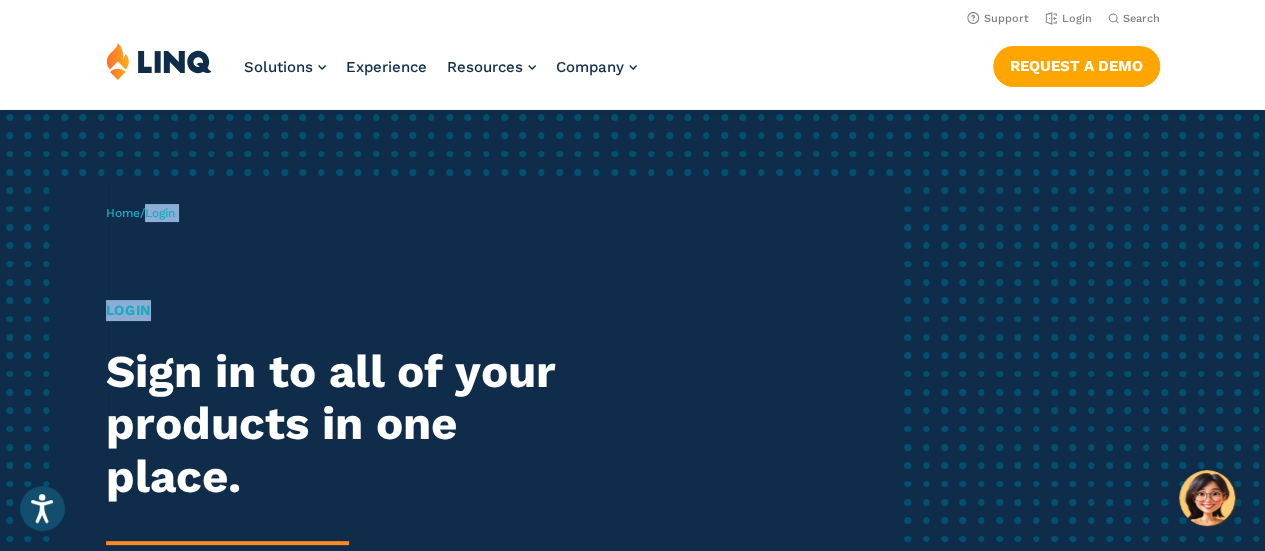 click on "Login" at bounding box center (160, 213) 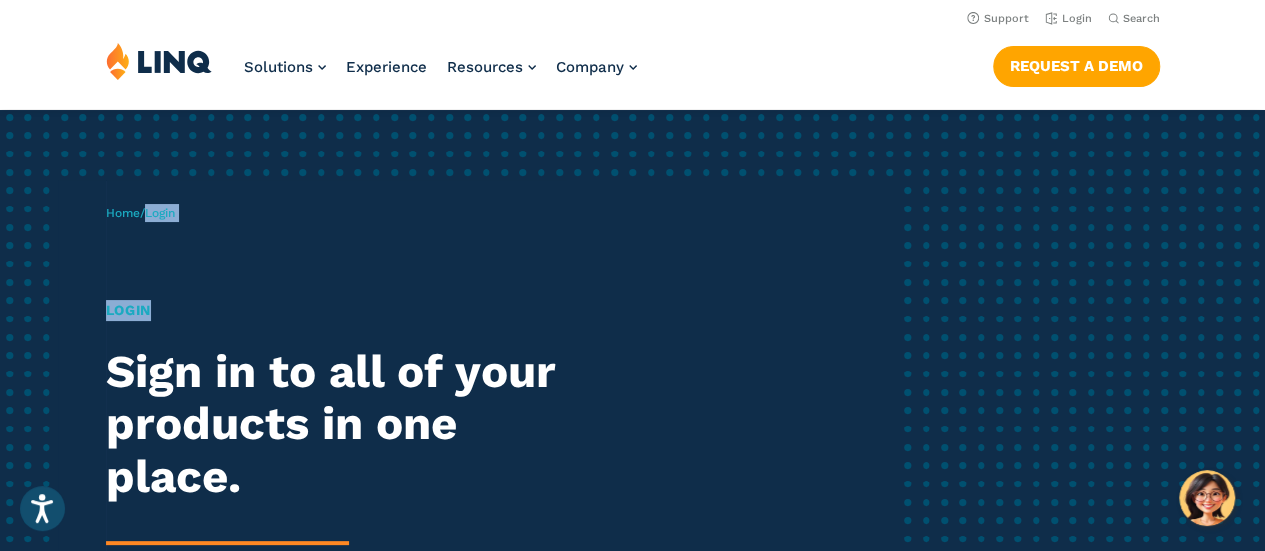 drag, startPoint x: 164, startPoint y: 213, endPoint x: 106, endPoint y: 228, distance: 59.908264 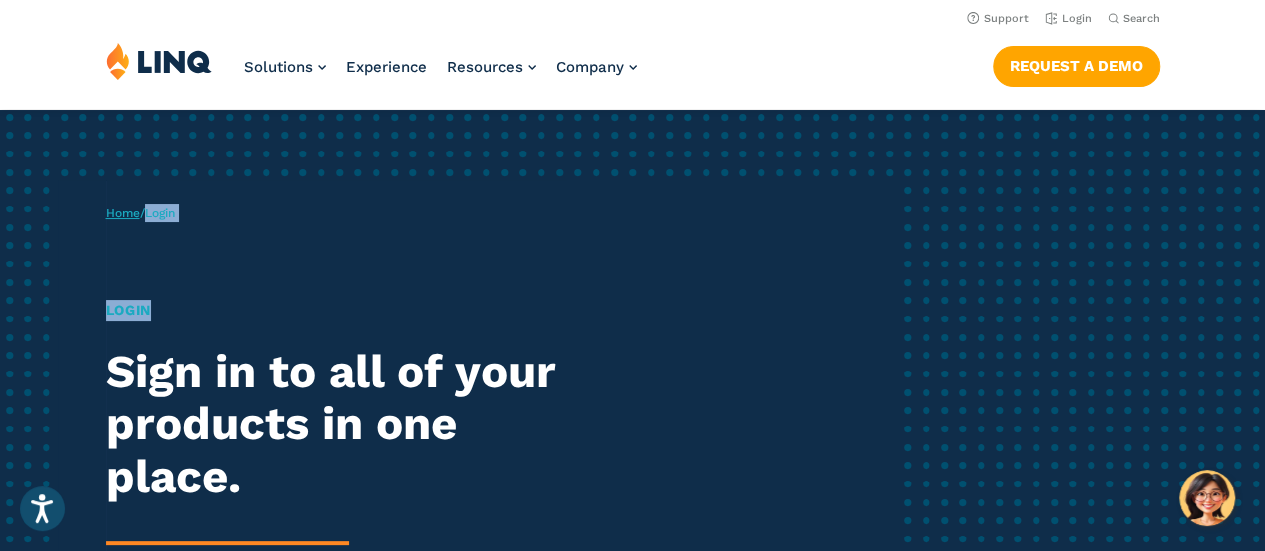click on "Home" at bounding box center (123, 213) 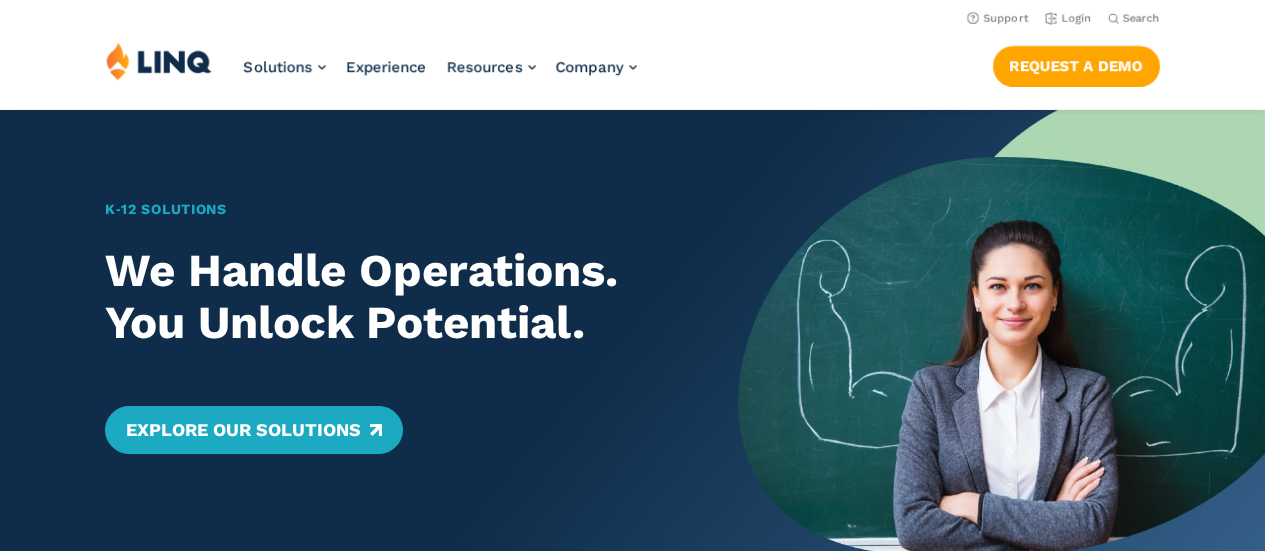 scroll, scrollTop: 0, scrollLeft: 0, axis: both 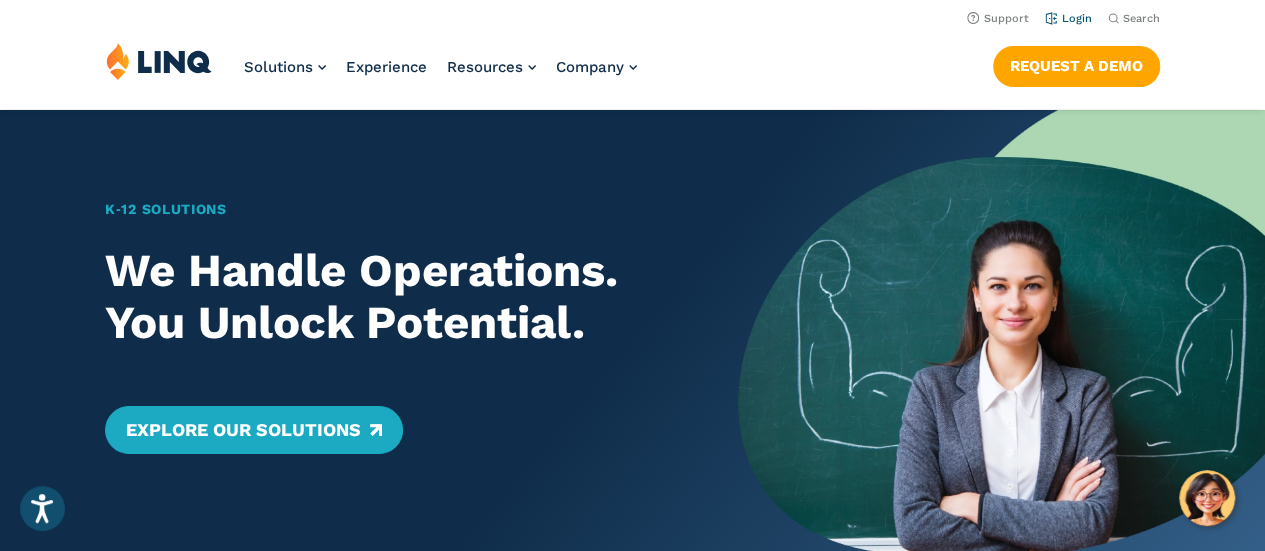 click on "Login" at bounding box center [1068, 18] 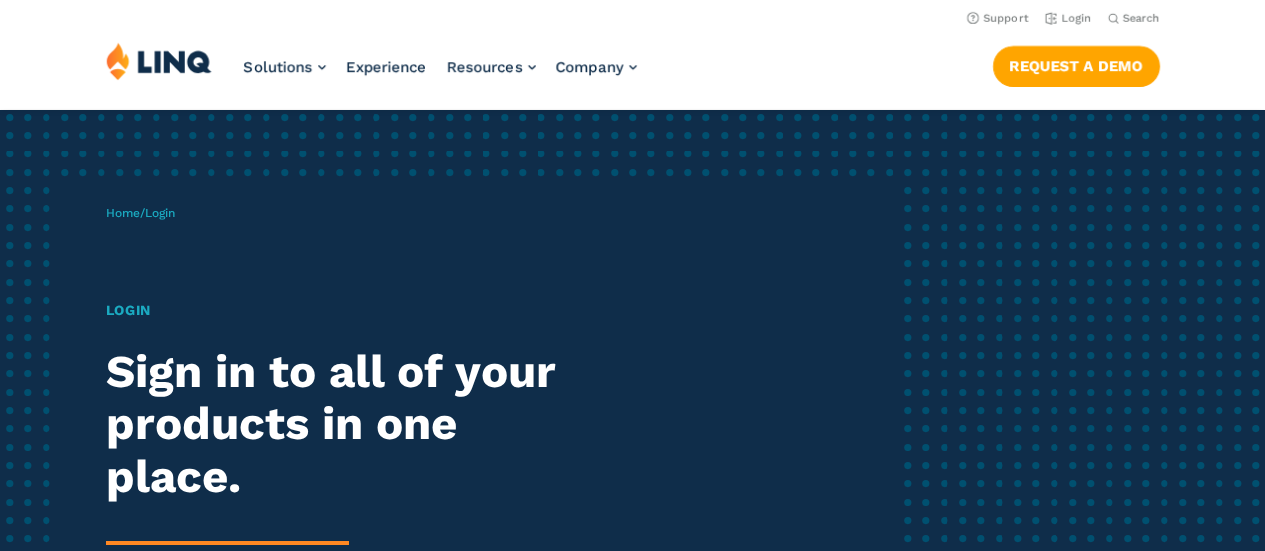 scroll, scrollTop: 0, scrollLeft: 0, axis: both 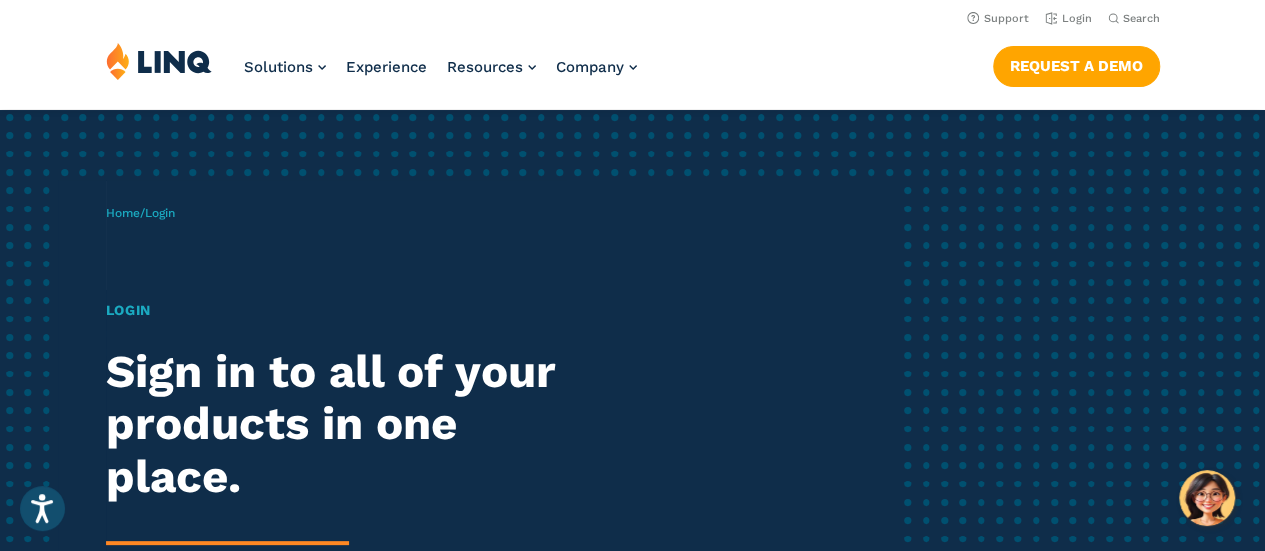 drag, startPoint x: 154, startPoint y: 215, endPoint x: 136, endPoint y: 247, distance: 36.71512 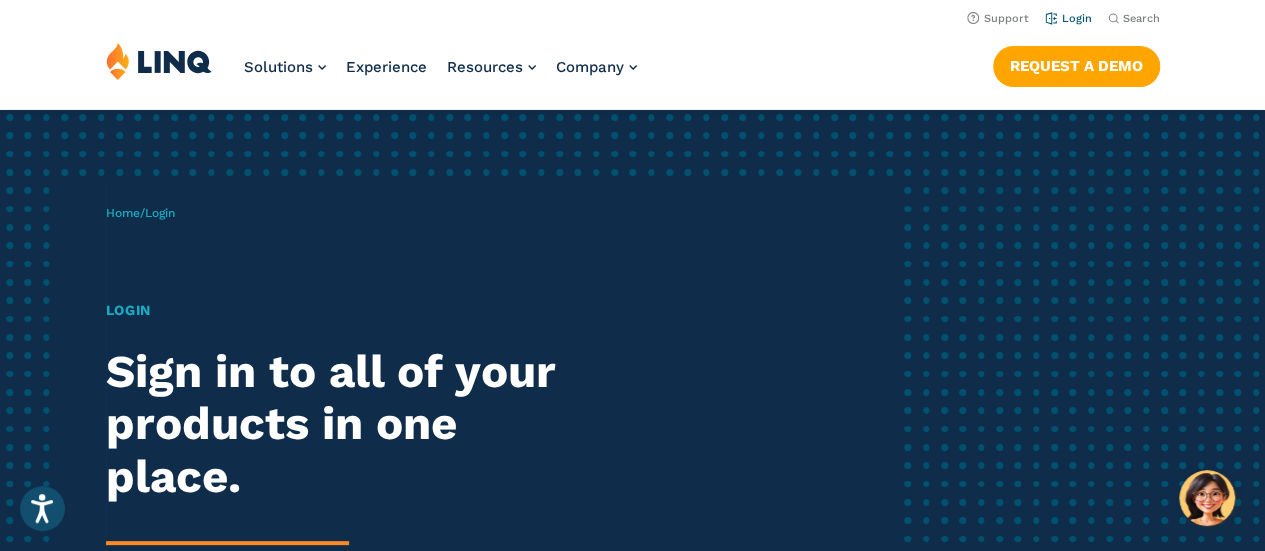 click on "Login" at bounding box center (1068, 18) 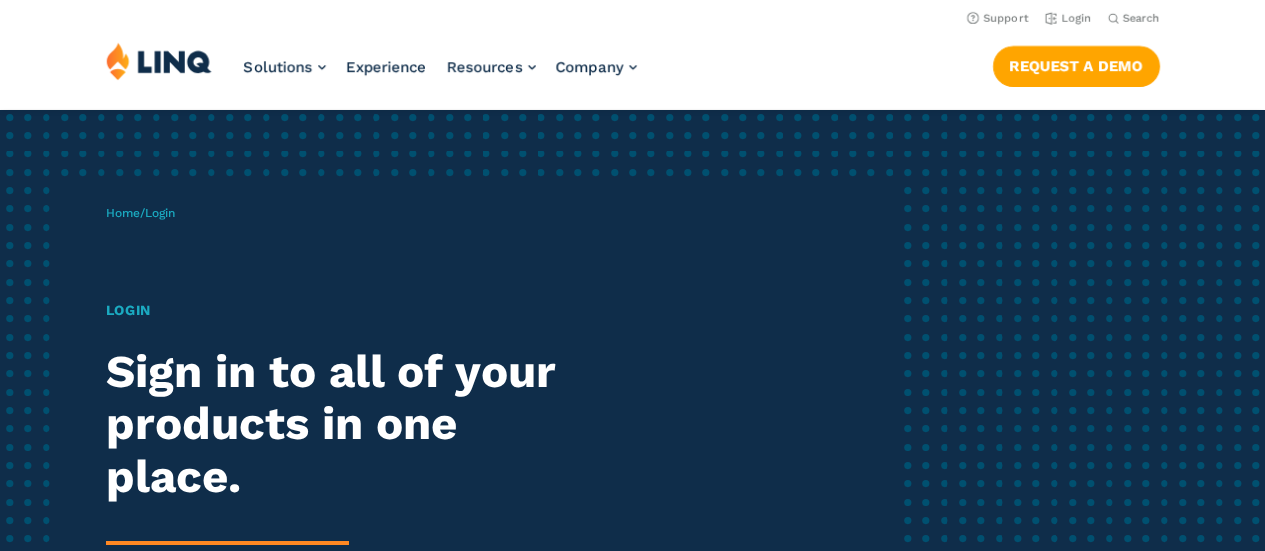 scroll, scrollTop: 0, scrollLeft: 0, axis: both 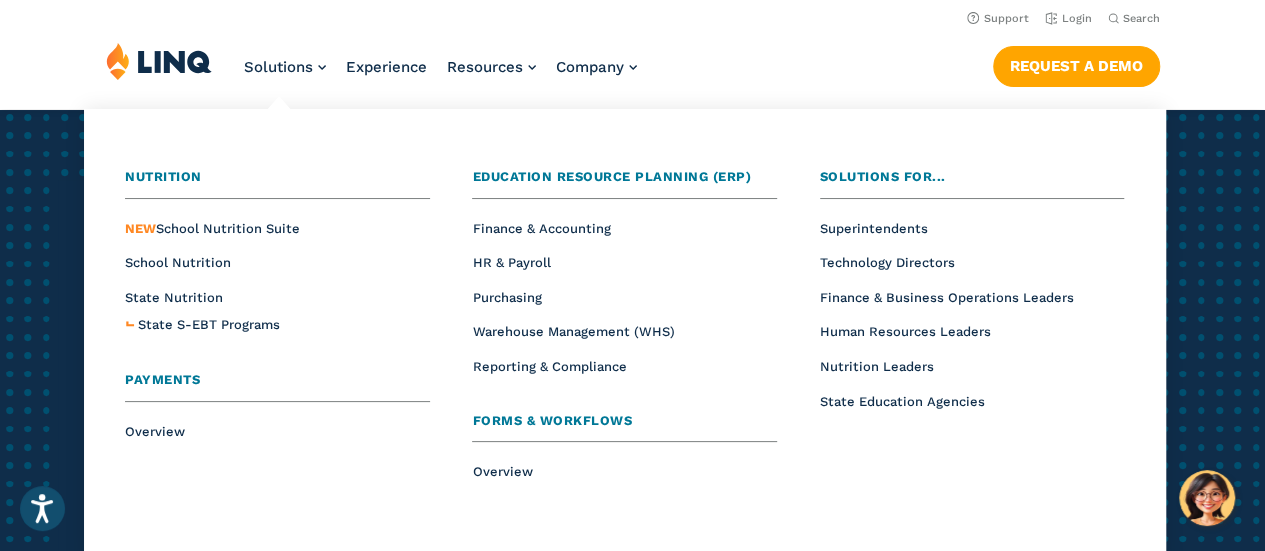 click on "Nutrition Overview
NEW  School Nutrition Suite
School Nutrition
State Nutrition
State S-EBT Programs
Payments Overview
Education Resource Planning (ERP) Overview
Finance & Accounting
HR & Payroll
Purchasing
Warehouse Management (WHS)
Reporting & Compliance
Forms & Workflows Overview
Solutions for... Superintendents
Technology Directors
Finance & Business Operations Leaders
Human Resources Leaders
Nutrition Leaders
State Education Agencies" at bounding box center (625, 336) 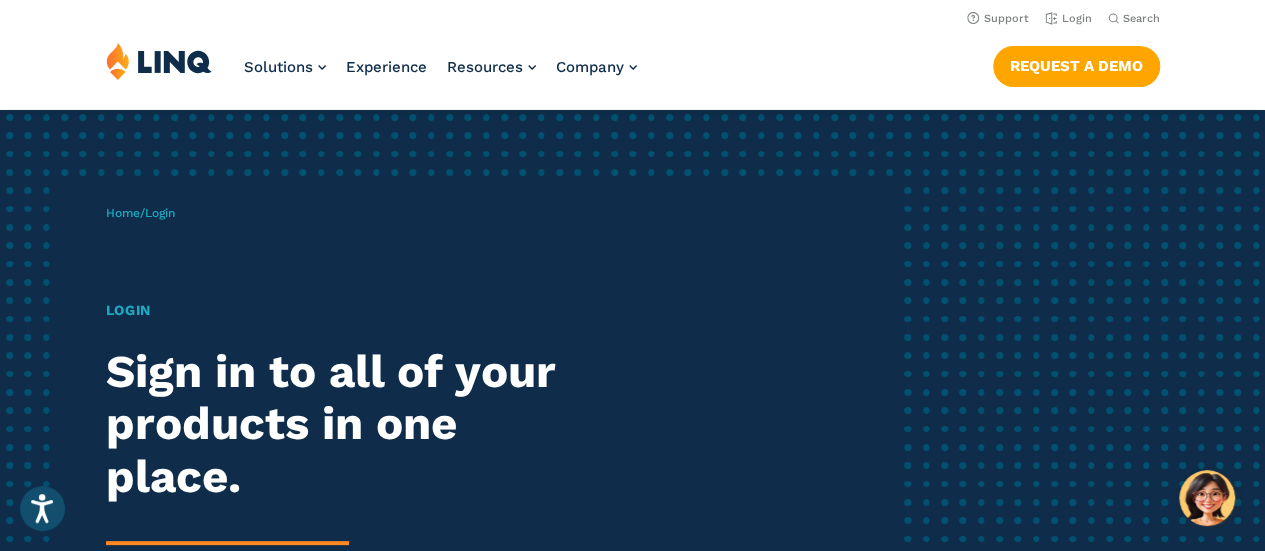 drag, startPoint x: 76, startPoint y: 264, endPoint x: 86, endPoint y: 256, distance: 12.806249 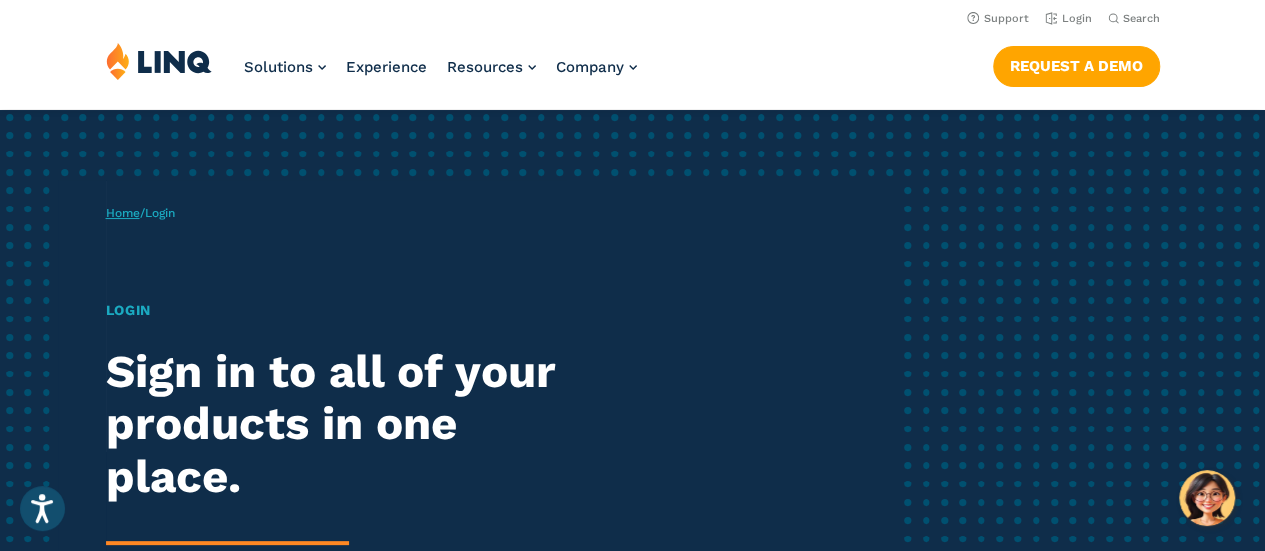 click on "Home" at bounding box center (123, 213) 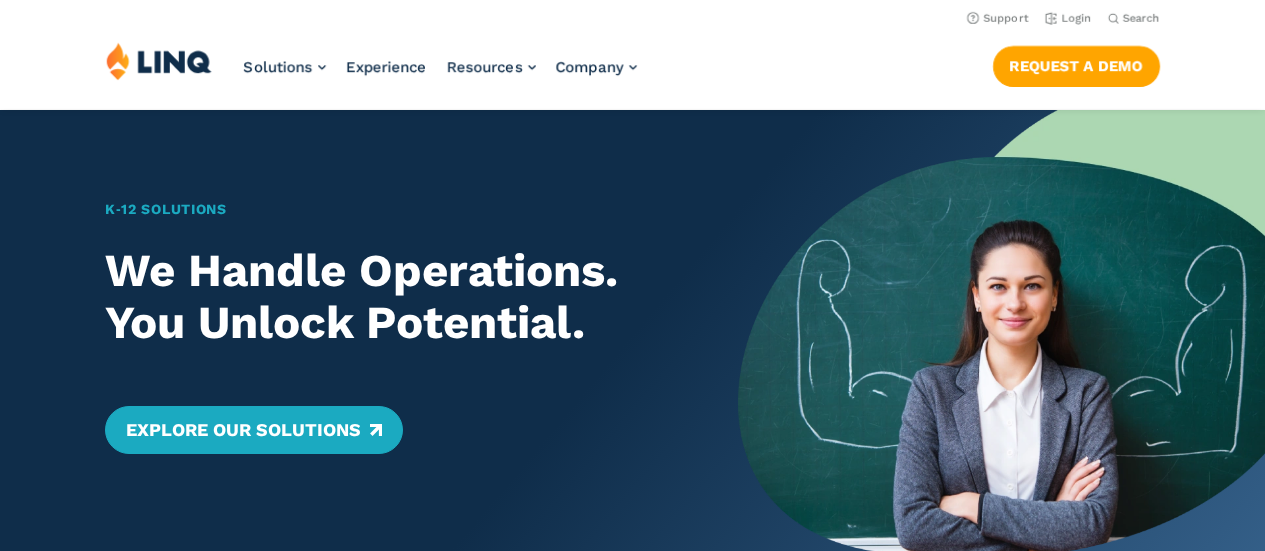 scroll, scrollTop: 0, scrollLeft: 0, axis: both 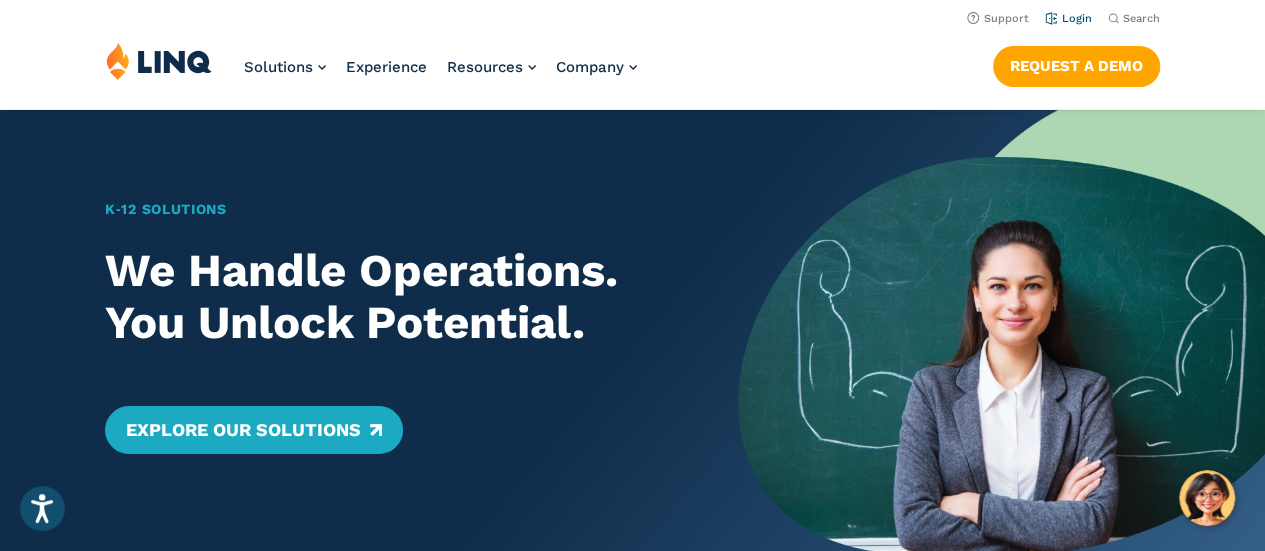 click on "Login" at bounding box center (1068, 18) 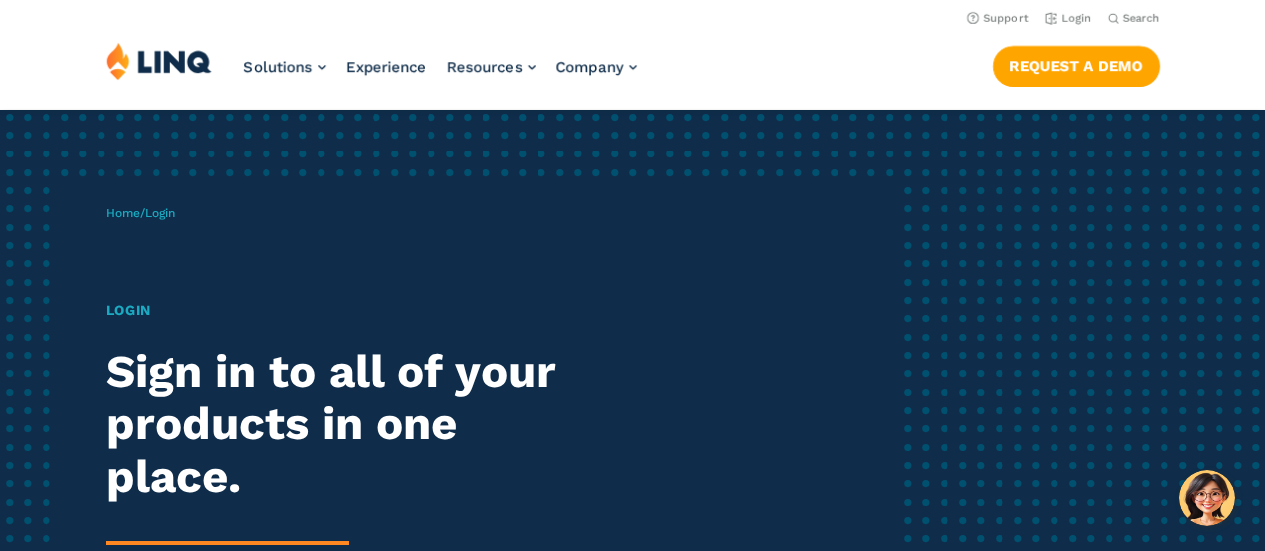 scroll, scrollTop: 0, scrollLeft: 0, axis: both 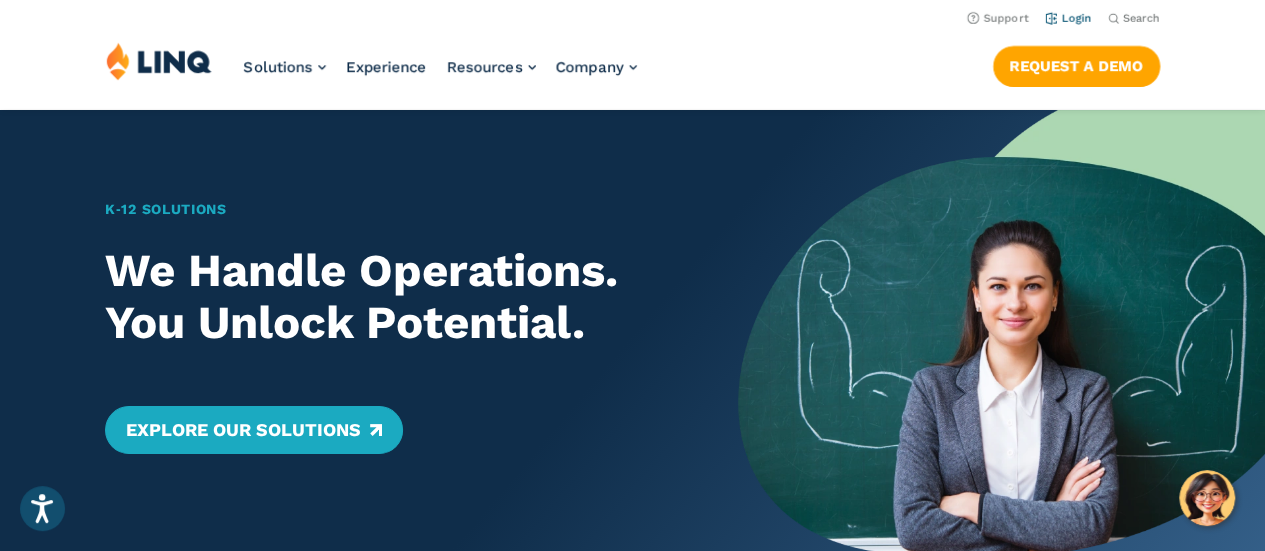 click on "Login" at bounding box center (1068, 18) 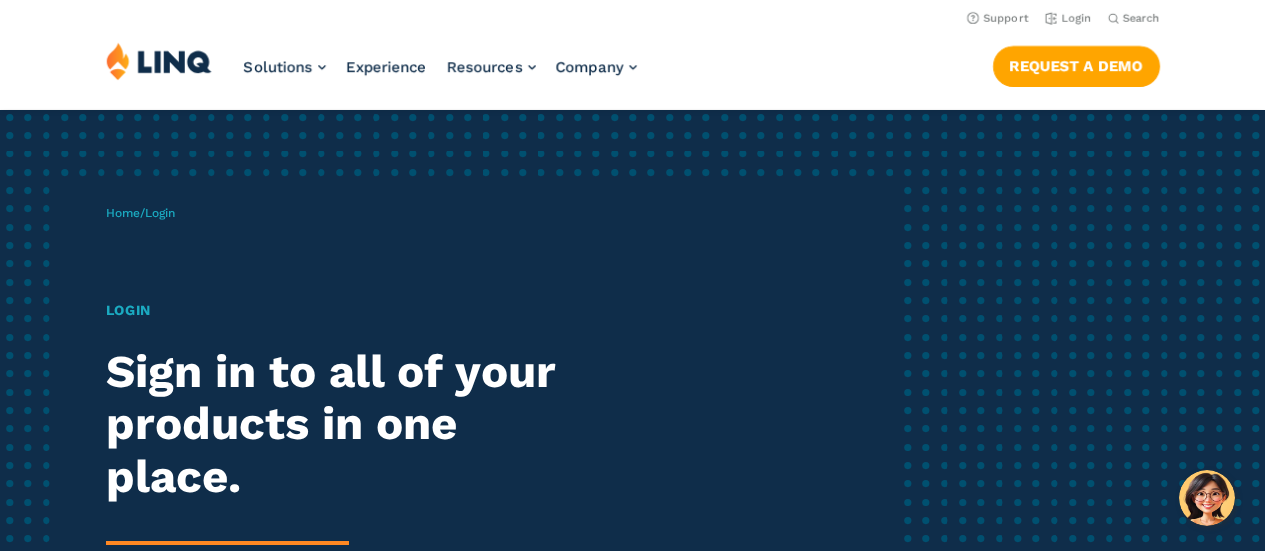 scroll, scrollTop: 0, scrollLeft: 0, axis: both 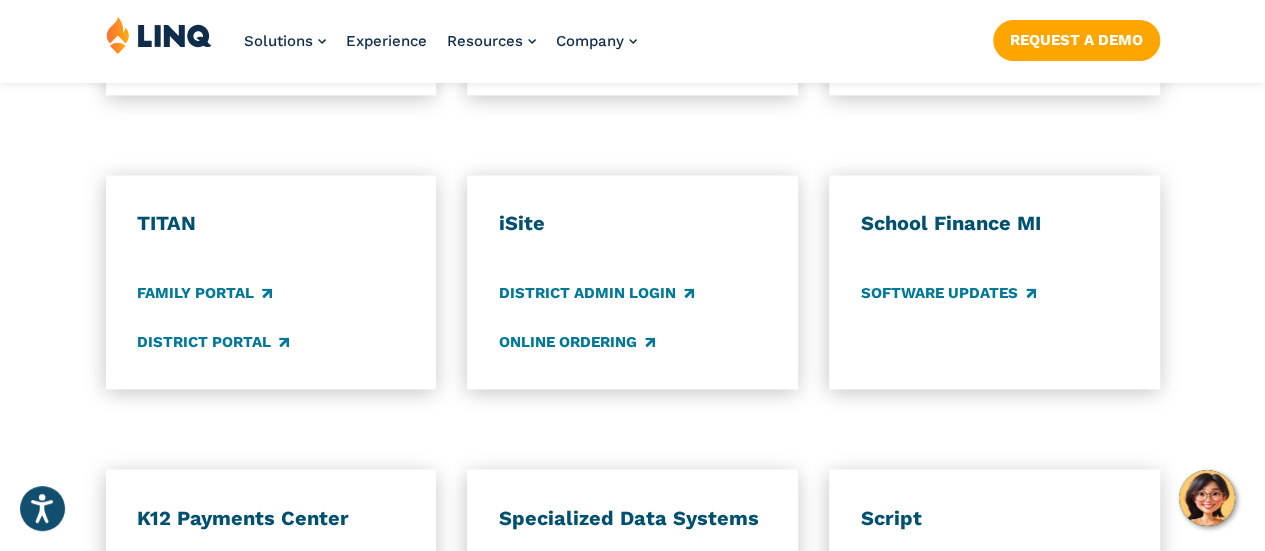 click on "Application Login
Which application would you like to sign in to?
LINQ connects the entire K‑12 community, helping your district to work far more efficiently.
Meals Plus
Support Login
Help Site
LINQ Nutrition (Meals Plus v10)
LINQ
LINQ Finance/HR/Charter
LINQ Accounting (school level)
Employee LINQ (Employee Portal UI)
School Finance MI – Client Login
Colyar
CARTEWHEEL Meal Counter
CARTEWHEEL
TITAN
Family Portal
District Portal
iSite
District Admin Login
Online Ordering
School Finance MI
Software Updates
K12 Payments Center
Parent Login
Specialized Data Systems
X-Connect
Script
School Login" at bounding box center [632, 21] 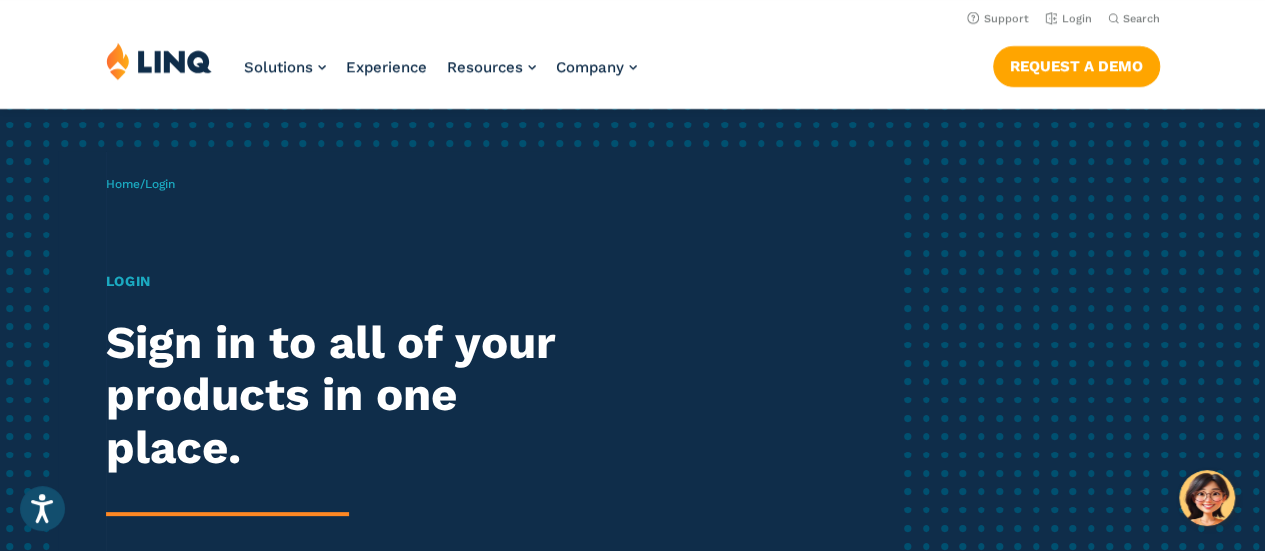 scroll, scrollTop: 0, scrollLeft: 0, axis: both 